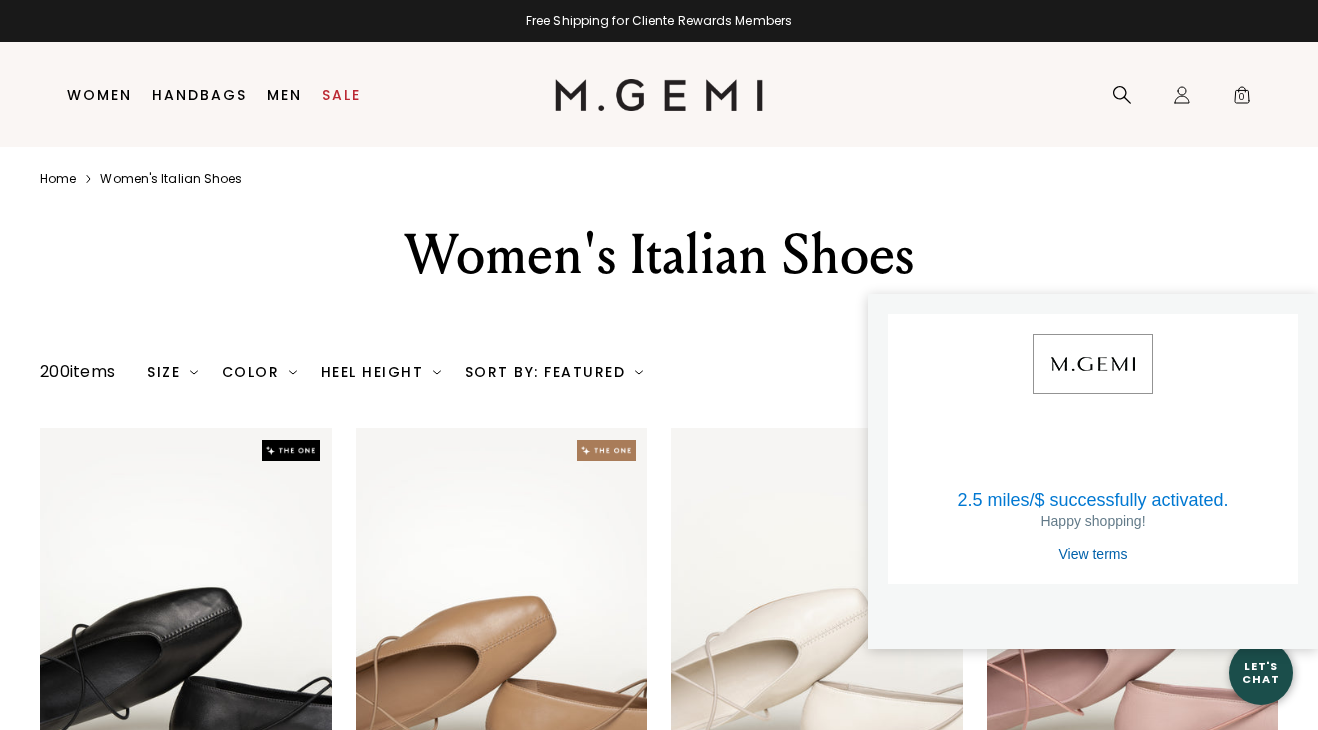 scroll, scrollTop: 0, scrollLeft: 0, axis: both 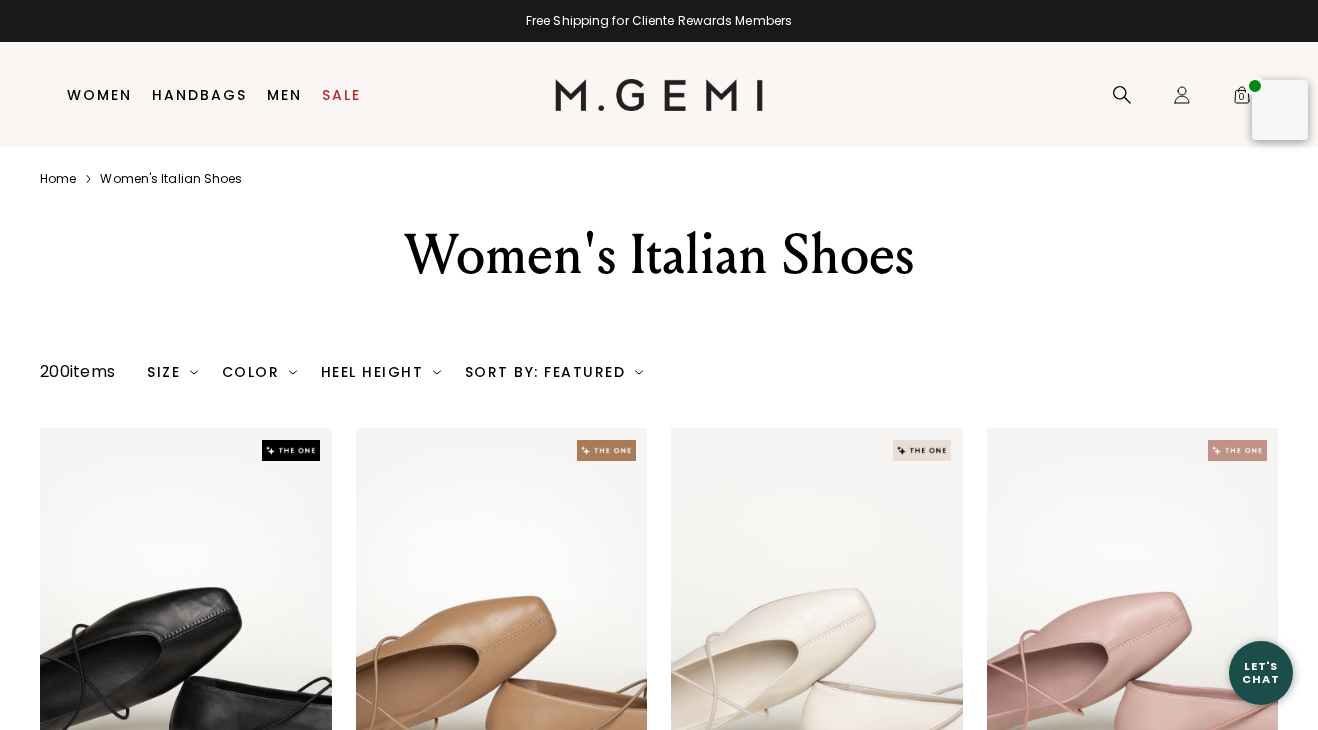 click at bounding box center [194, 372] 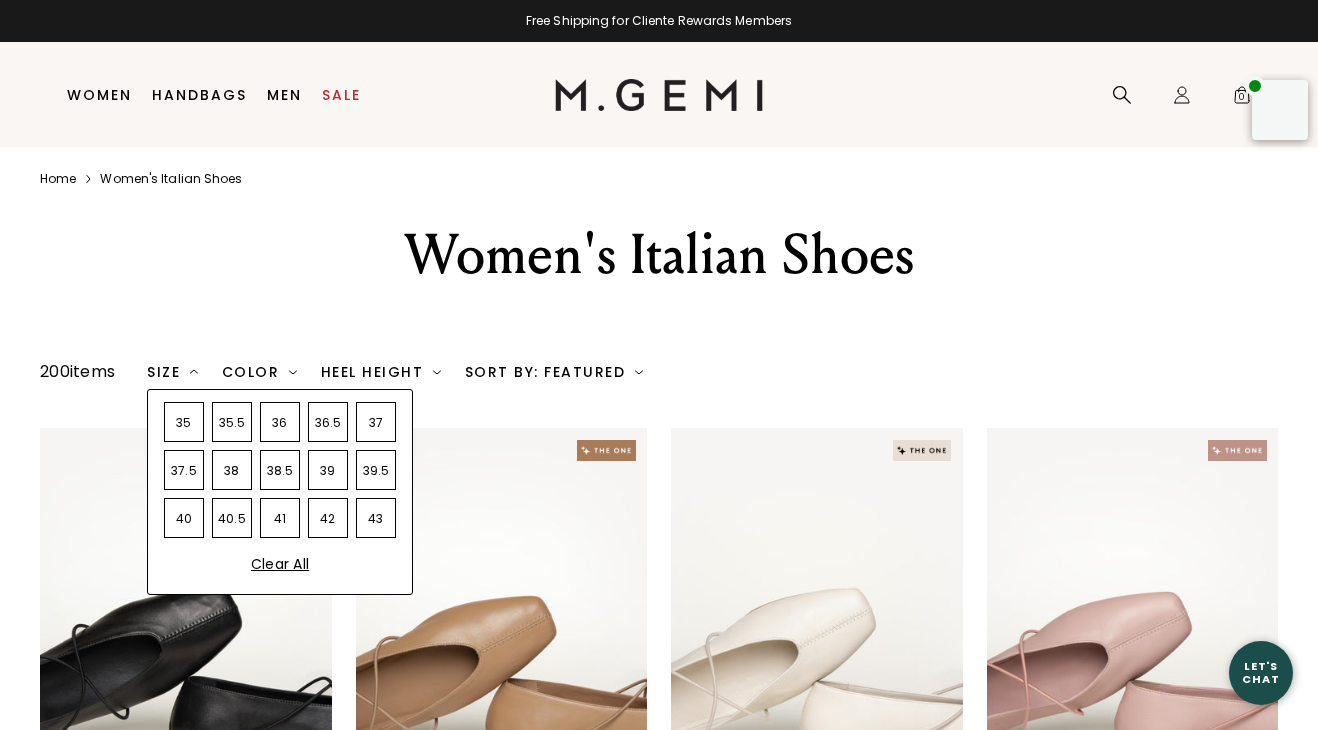 click on "40" at bounding box center (184, 518) 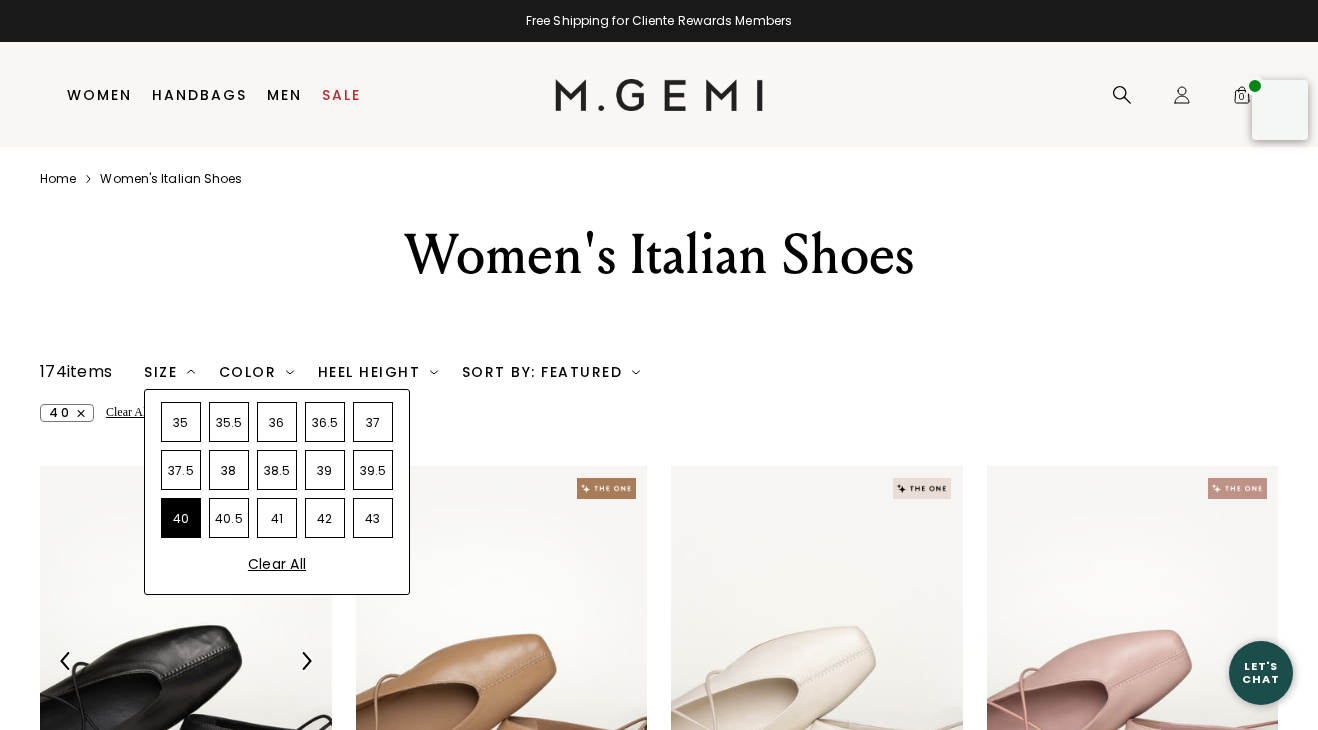scroll, scrollTop: 0, scrollLeft: 0, axis: both 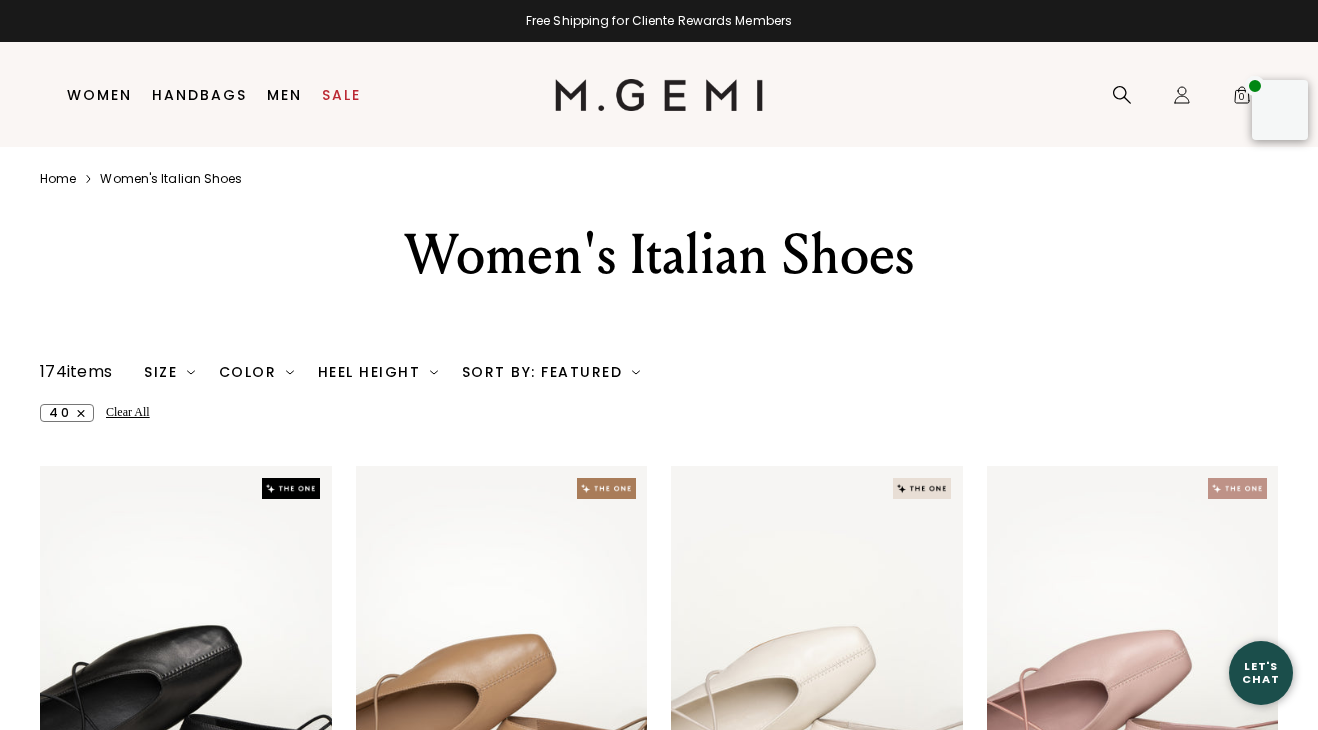 click on "174  items Size   35 35.5 36 36.5 37 37.5 38 38.5 39 39.5 40 40.5 41 42 43 Clear All Color   Clear All Heel Height   low med high Clear All Sort By: Featured   Featured Price High-Low Price Low-High Clear All 40 Clear All The Una $298 + 11 The Una $298 + 11 The Una $298 + 11 The Una $298 + 11 The Una $298 + 11 The Una $298 + 11 The Una $298 + 11 The Una $298 + 11 The Una $298 + 11 The Una $298 + 11 The Una $298 + 11 The Una $298 + 11" at bounding box center [659, 1289] 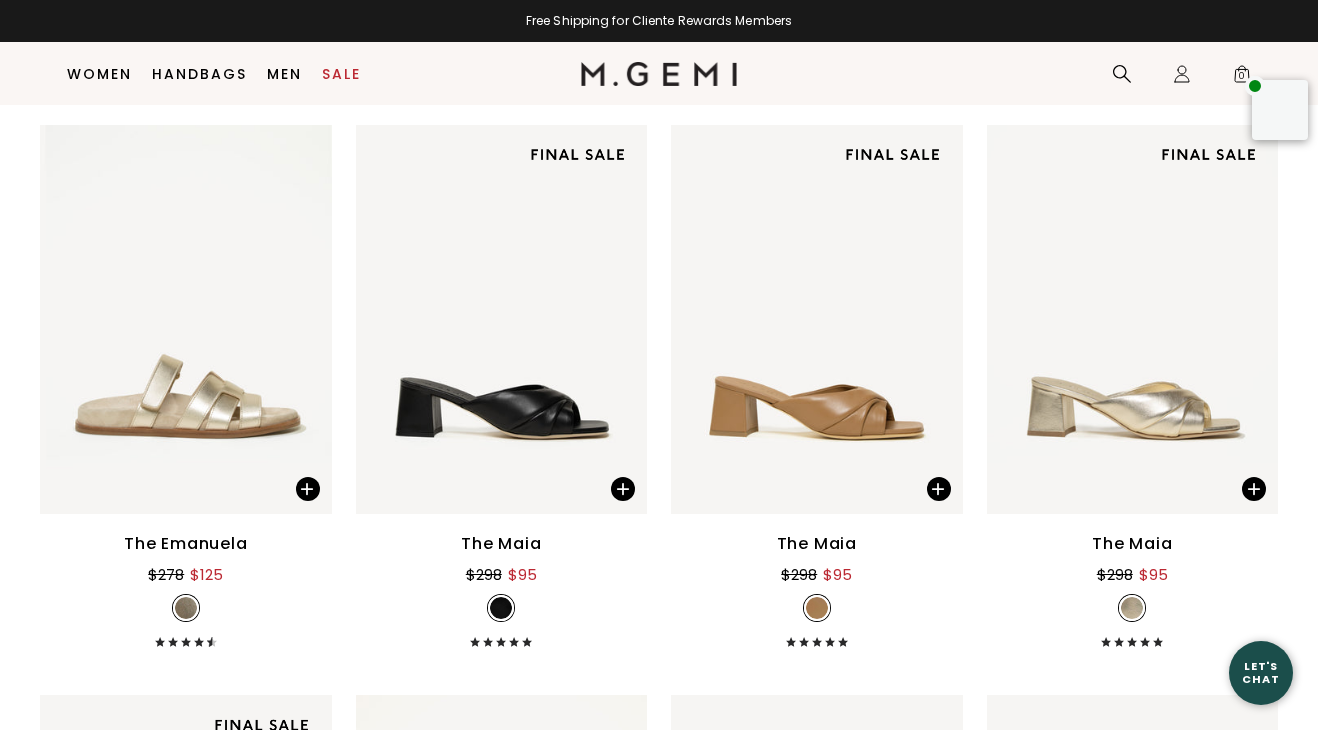 scroll, scrollTop: 7156, scrollLeft: 0, axis: vertical 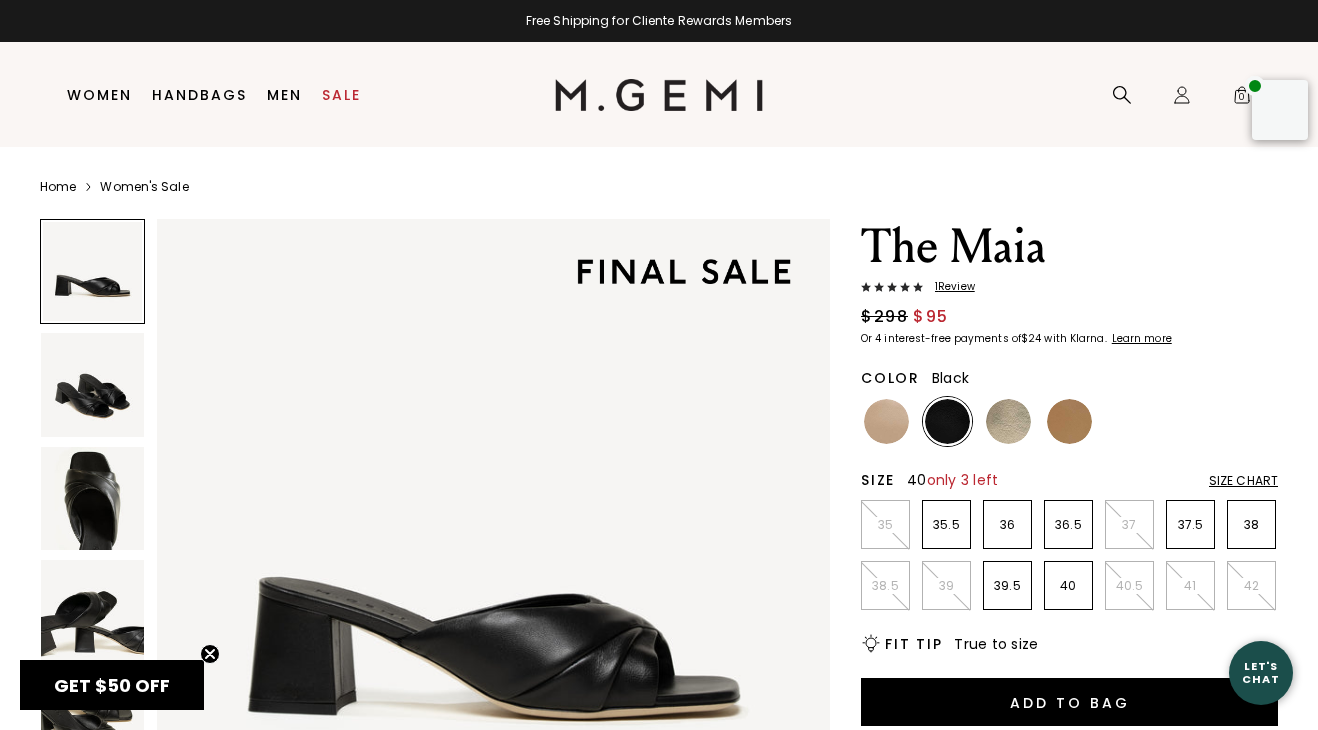 click on "40" at bounding box center (1068, 586) 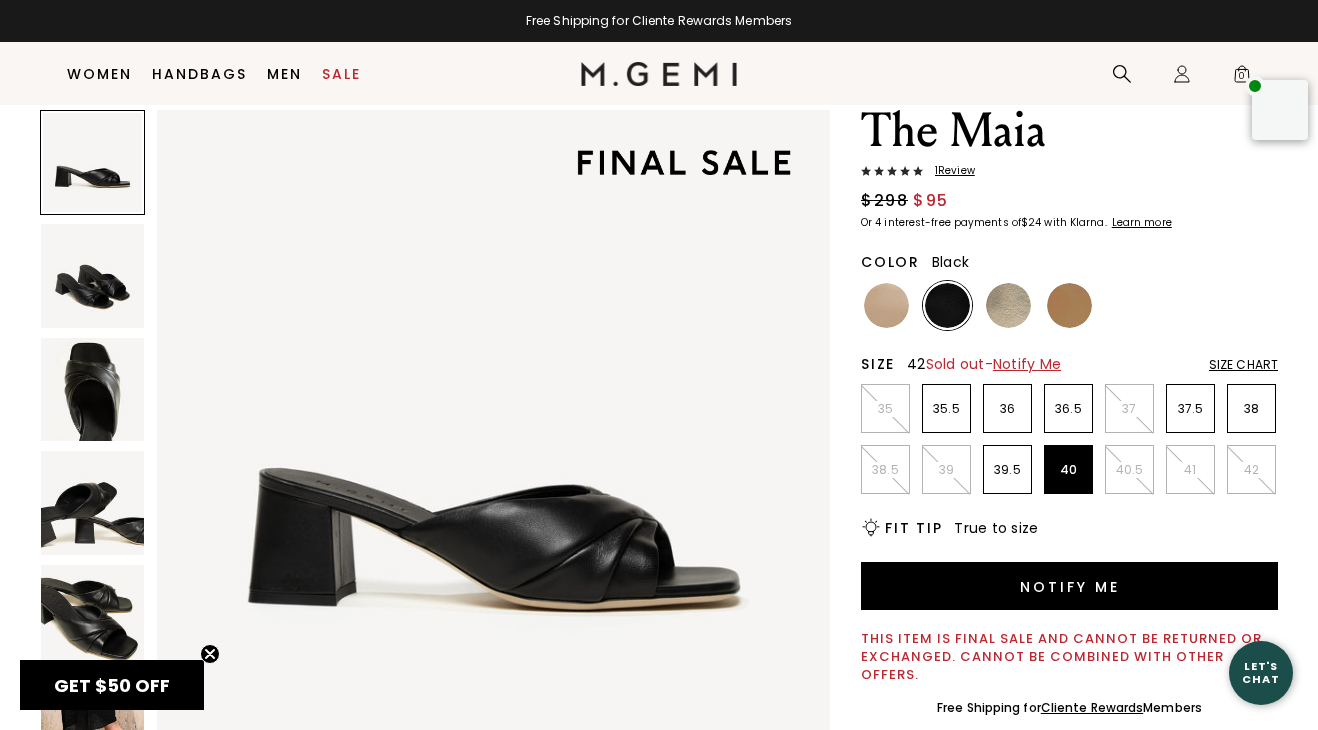 scroll, scrollTop: 51, scrollLeft: 0, axis: vertical 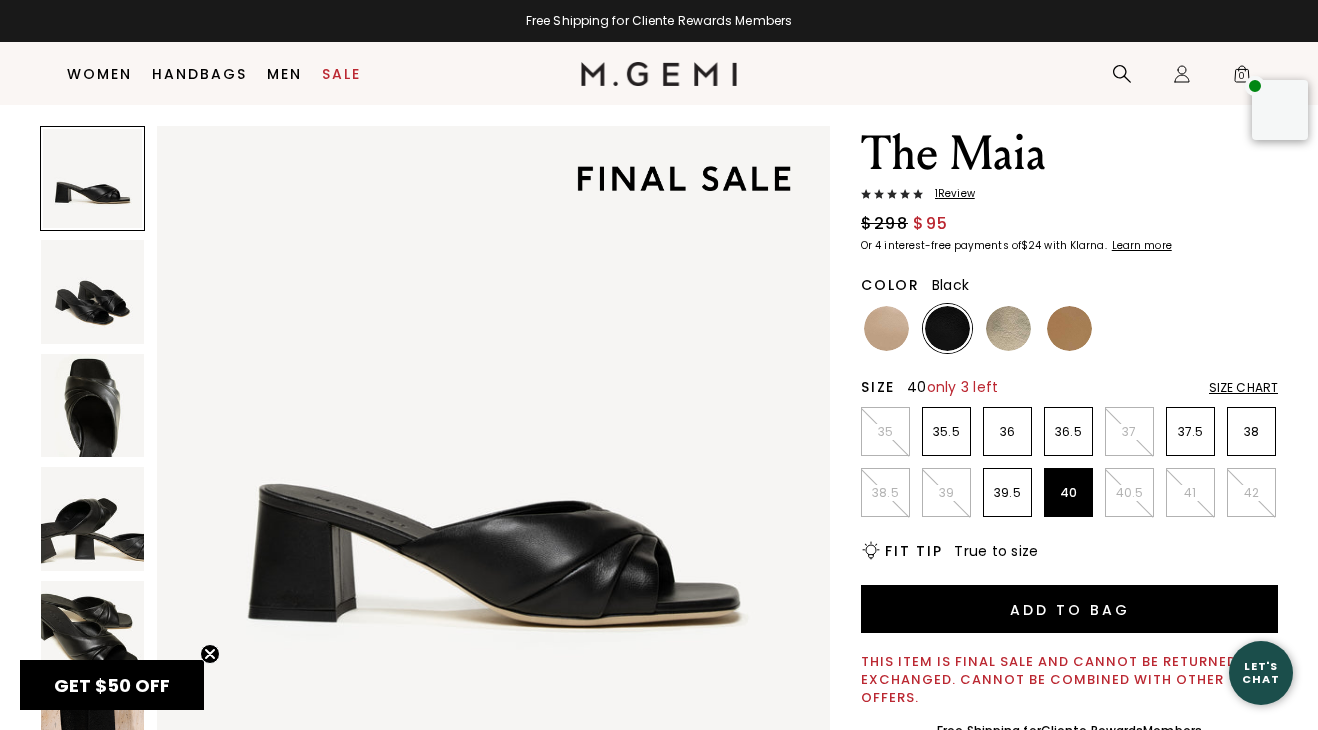 click on "1  Review" at bounding box center (949, 194) 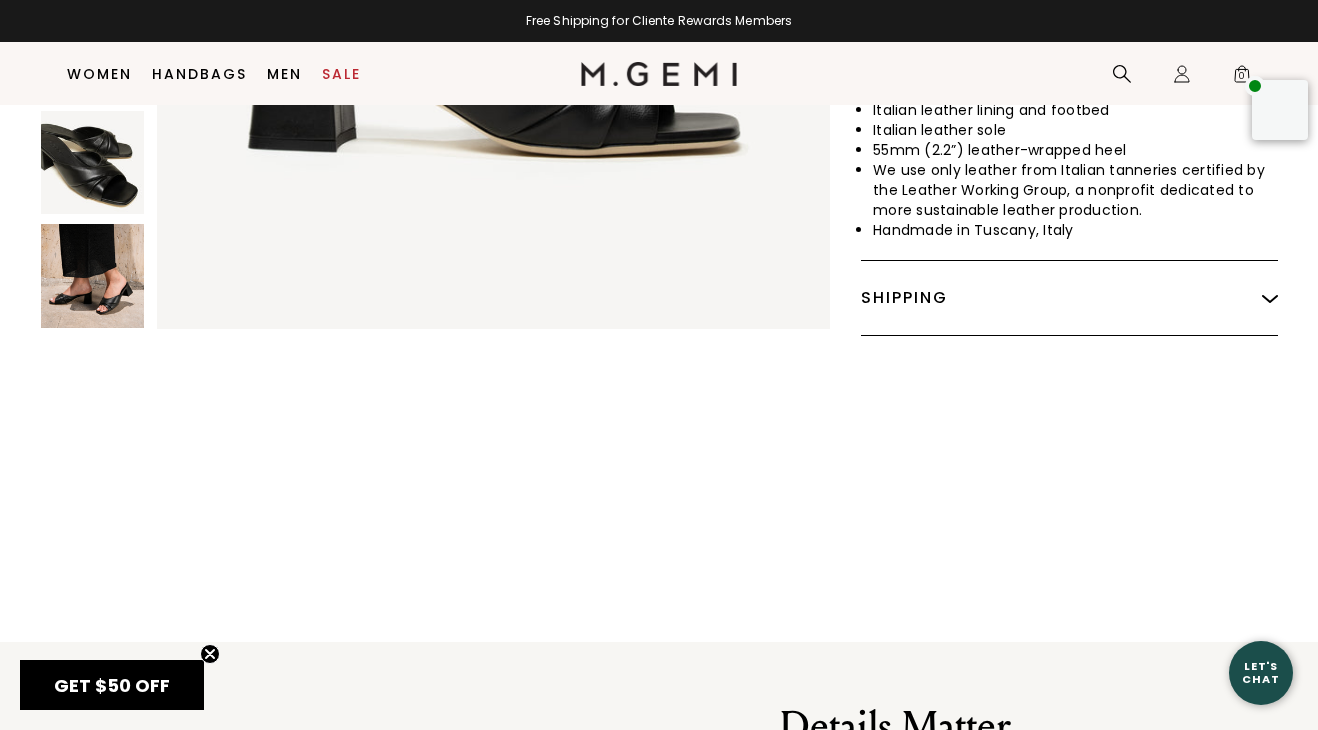 scroll, scrollTop: 694, scrollLeft: 0, axis: vertical 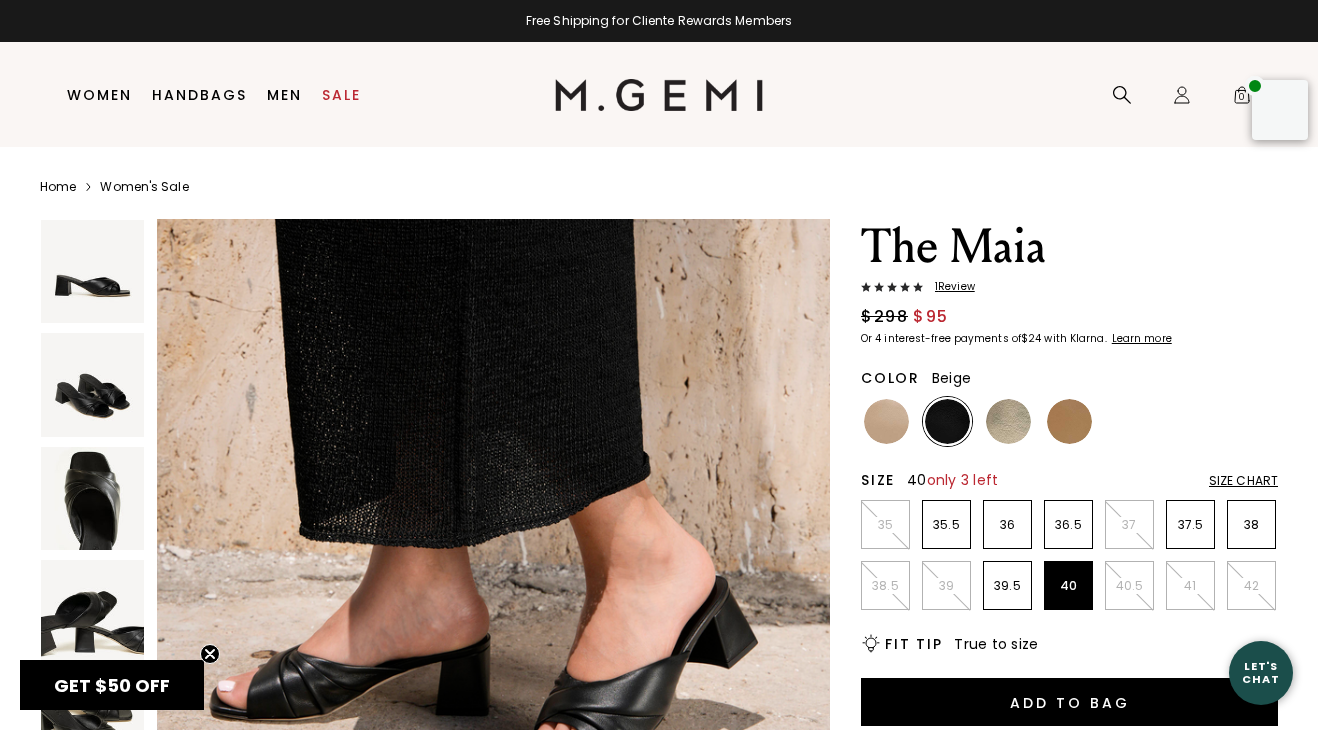 click at bounding box center (886, 421) 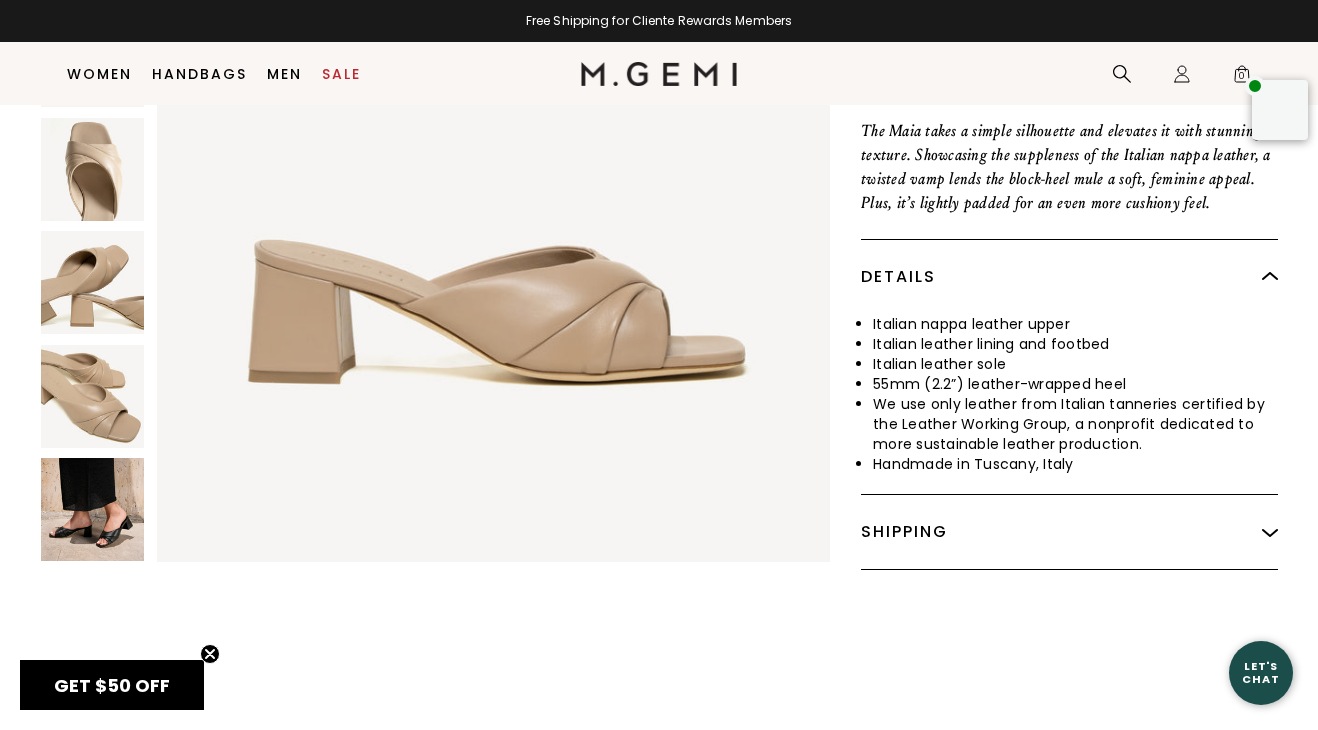 scroll, scrollTop: 808, scrollLeft: 0, axis: vertical 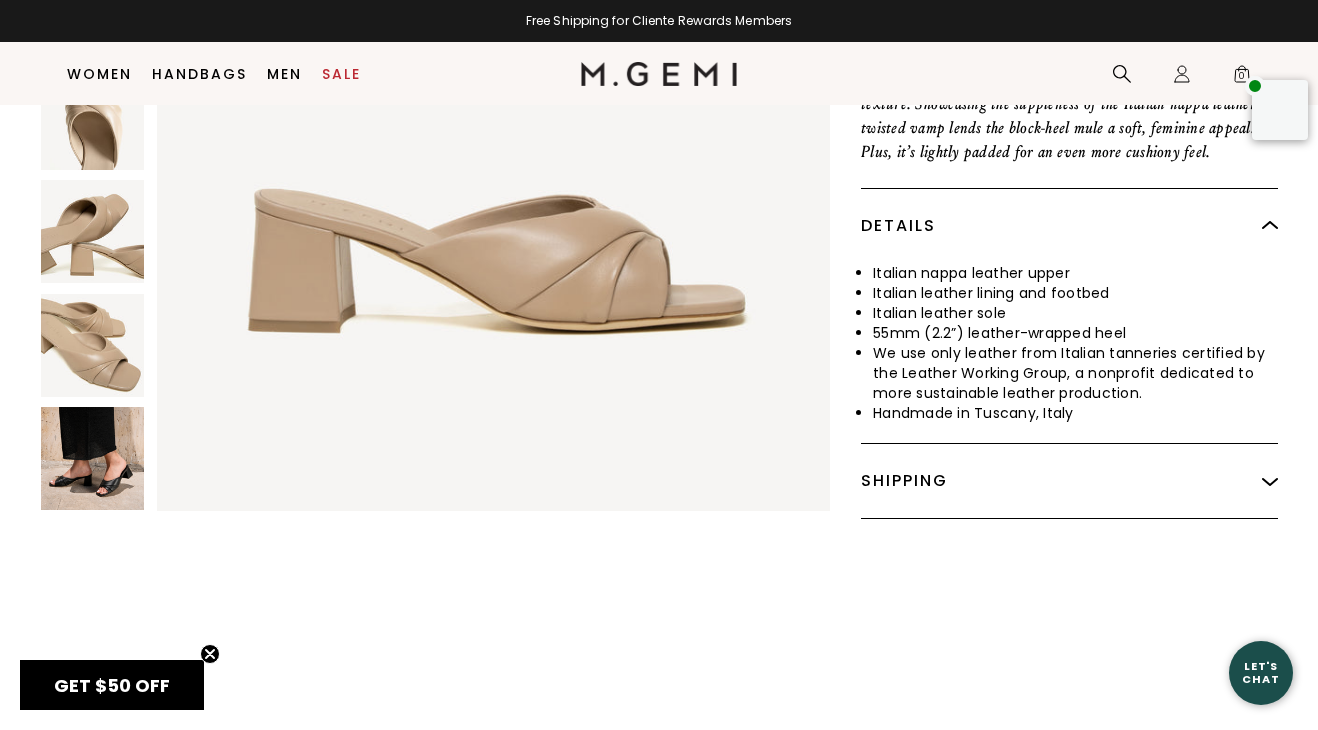 click at bounding box center [92, 345] 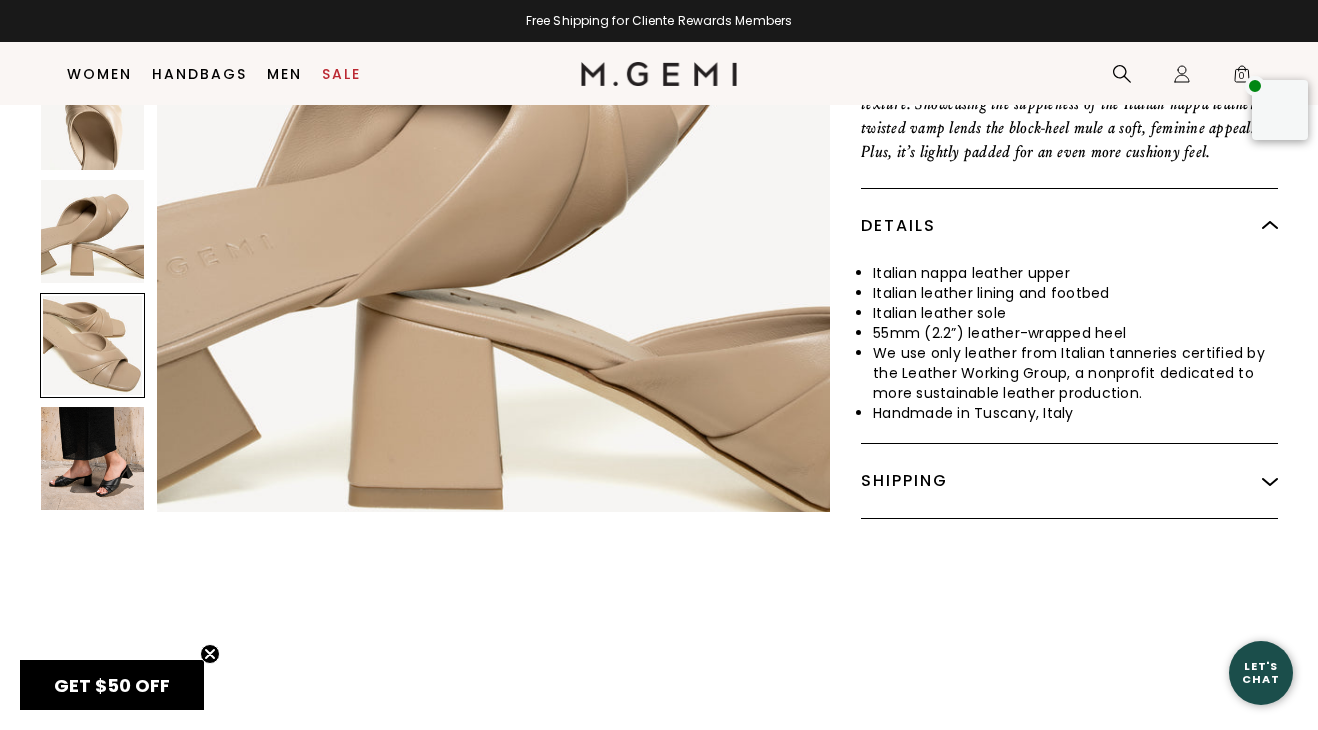 scroll, scrollTop: 2767, scrollLeft: 0, axis: vertical 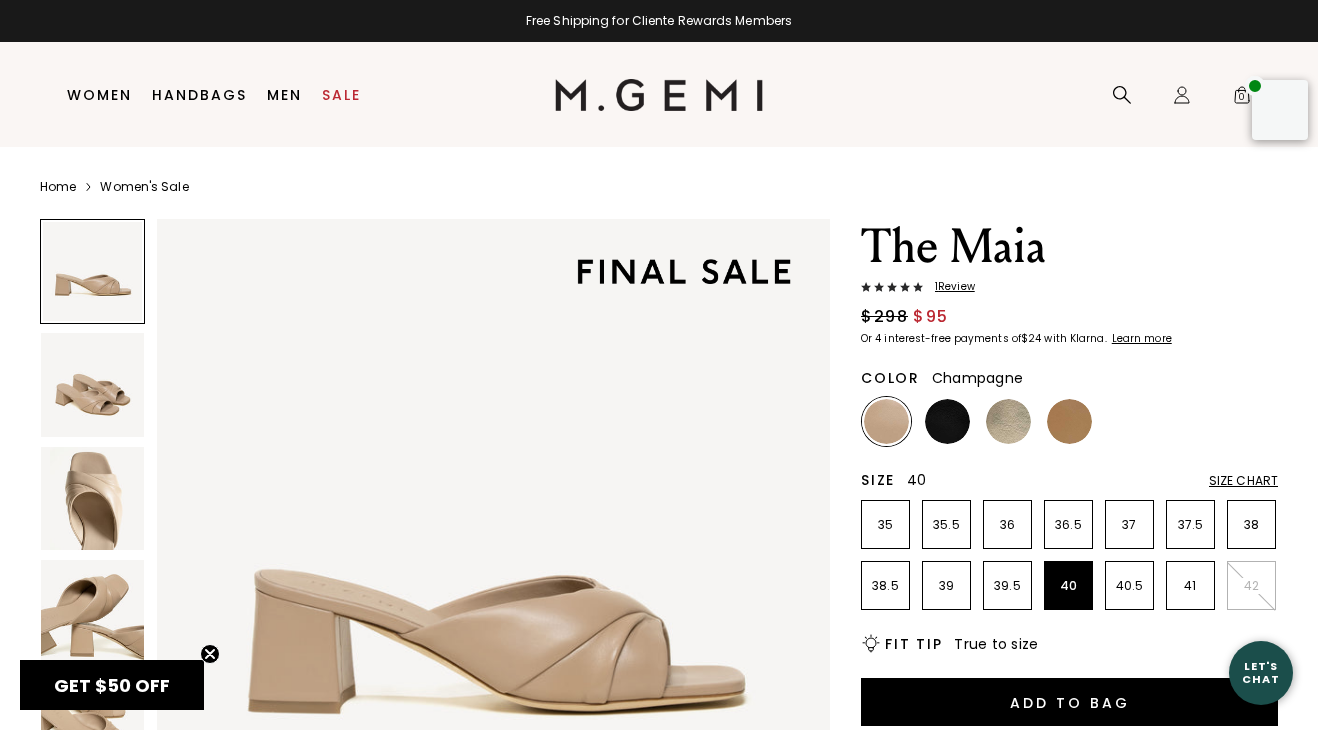 click at bounding box center (1008, 421) 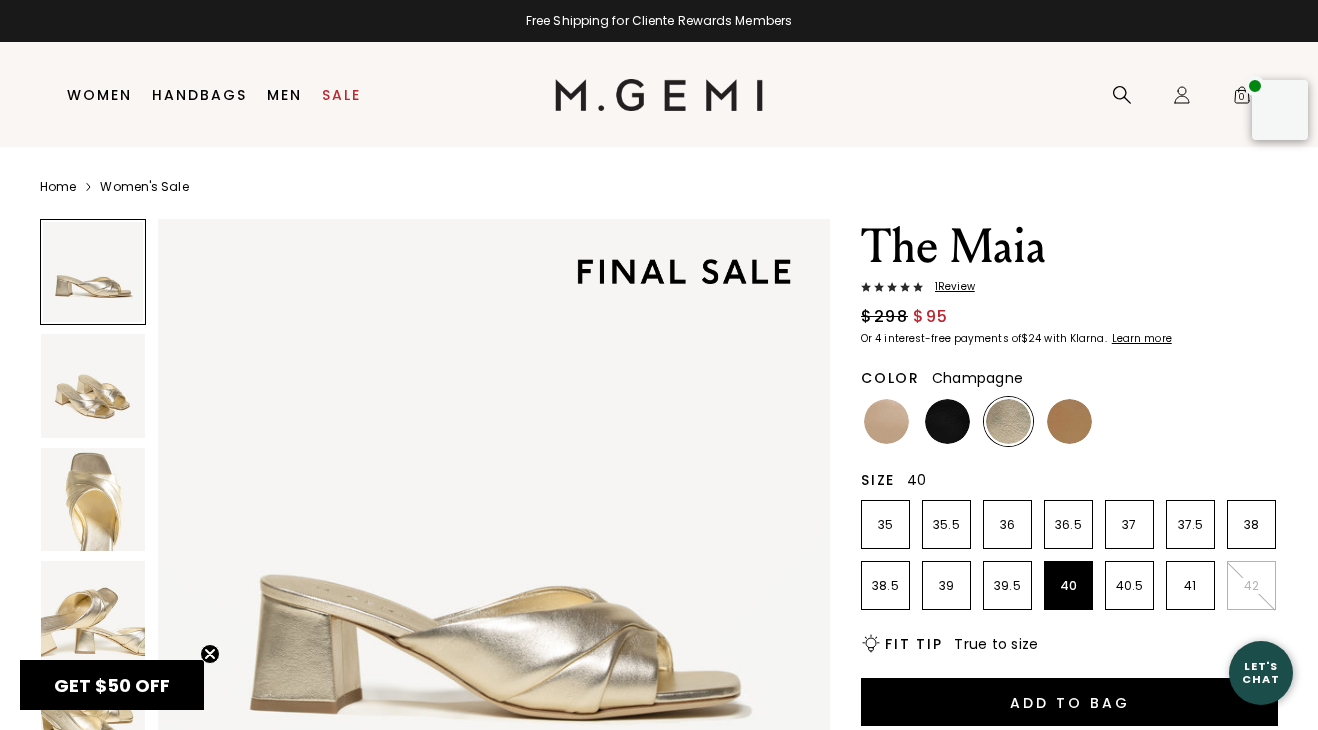 scroll, scrollTop: 0, scrollLeft: 0, axis: both 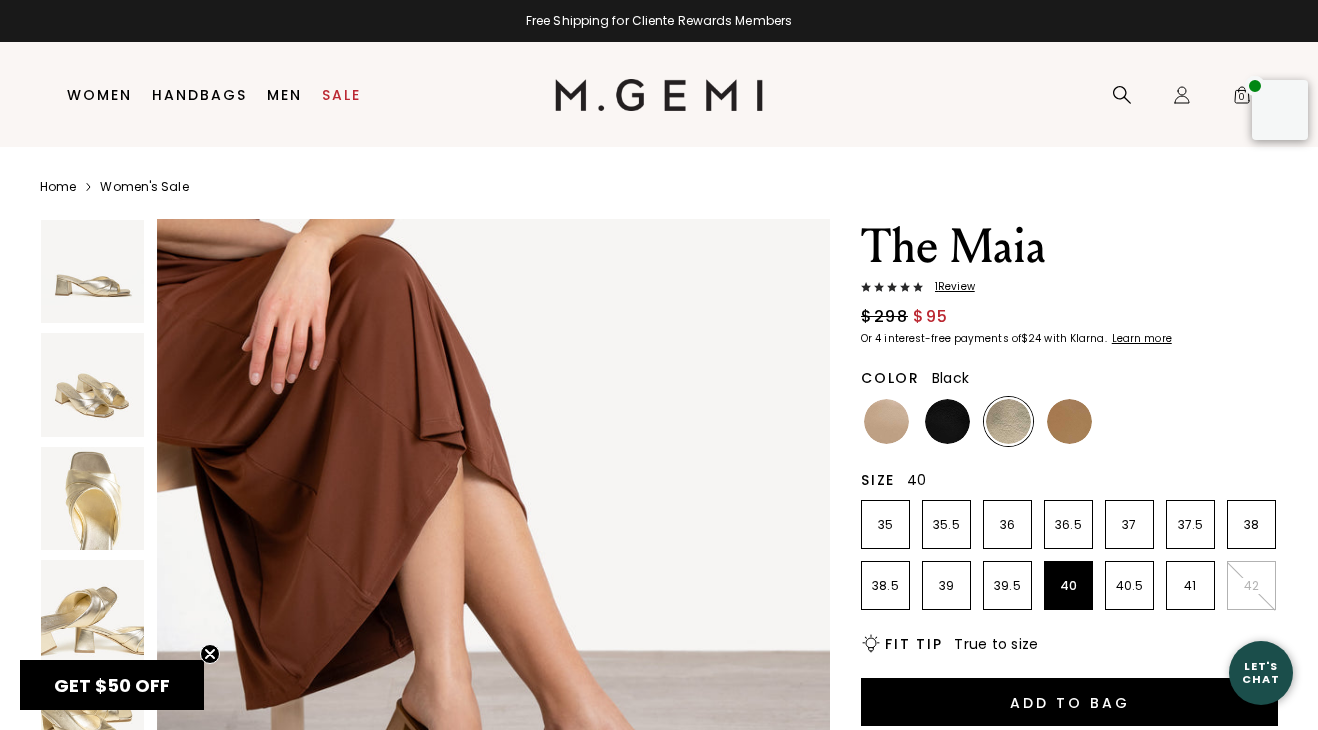 click at bounding box center [947, 421] 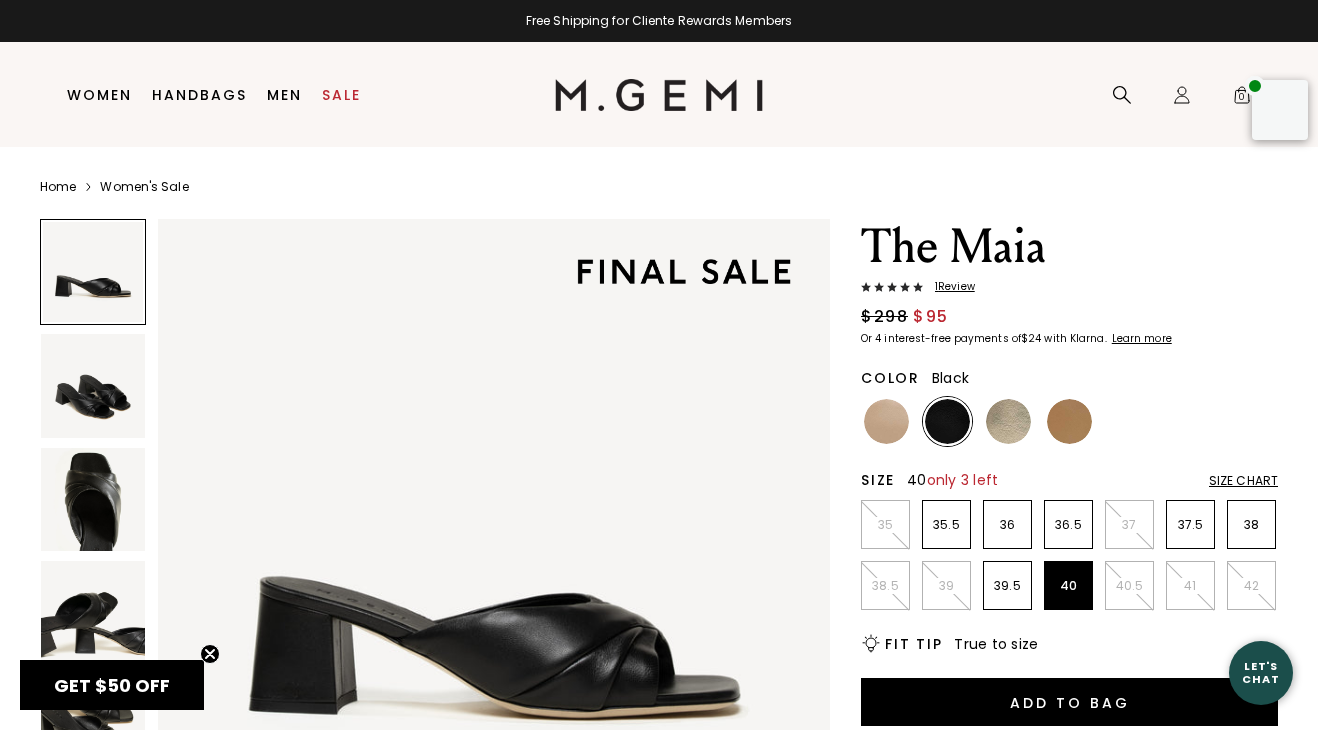 scroll, scrollTop: 0, scrollLeft: 0, axis: both 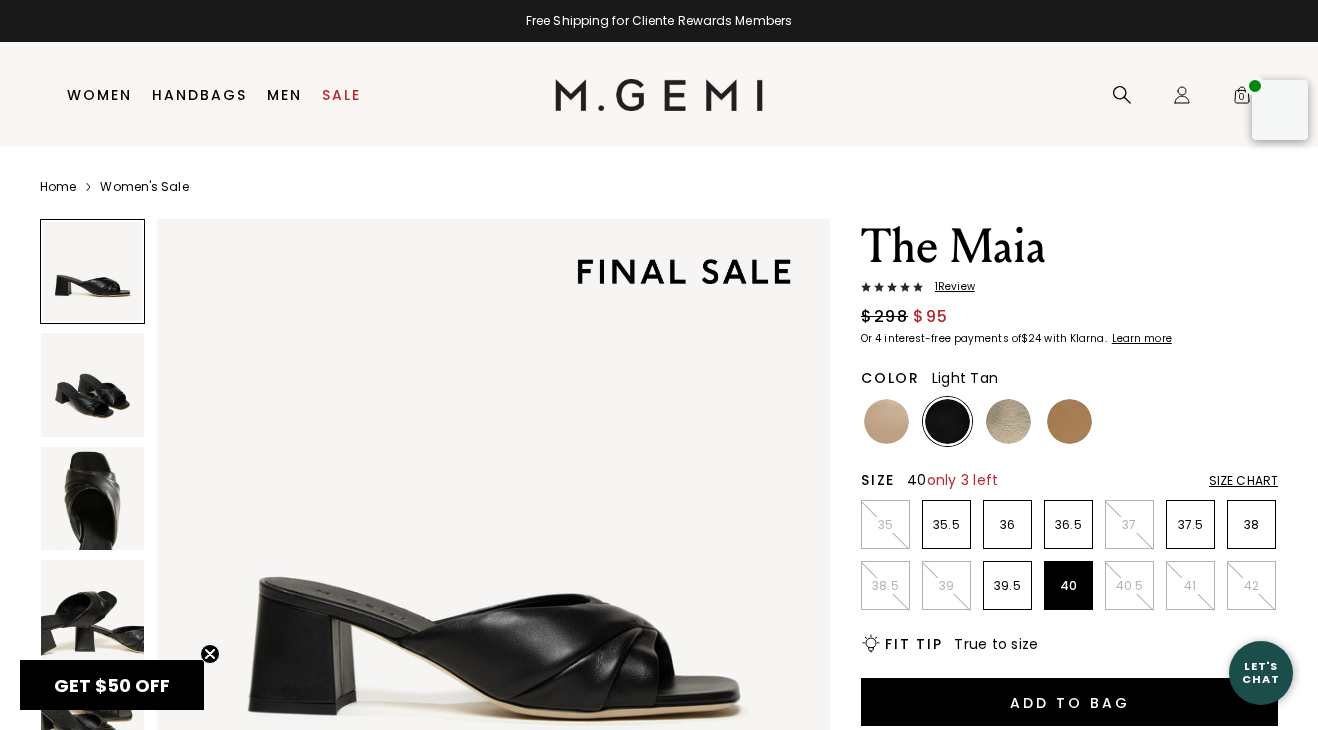 click at bounding box center (1069, 421) 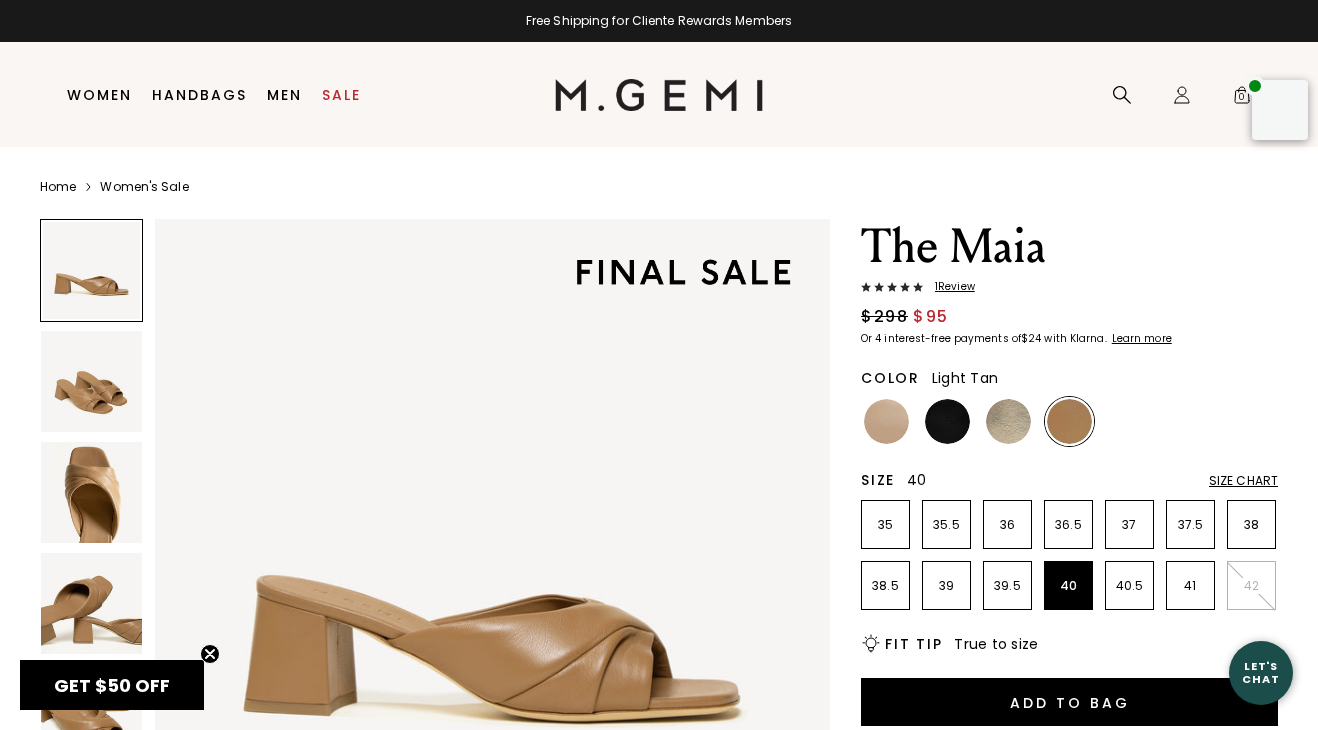 scroll 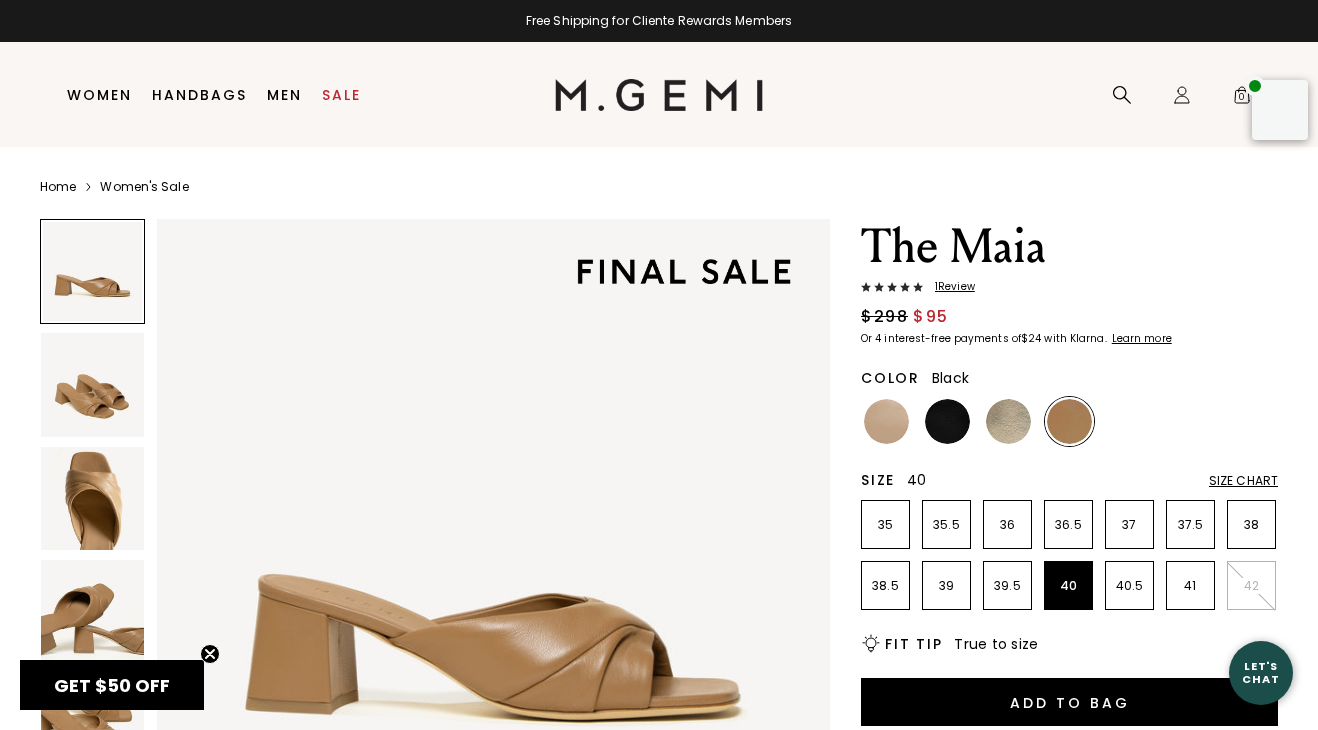 click at bounding box center [947, 421] 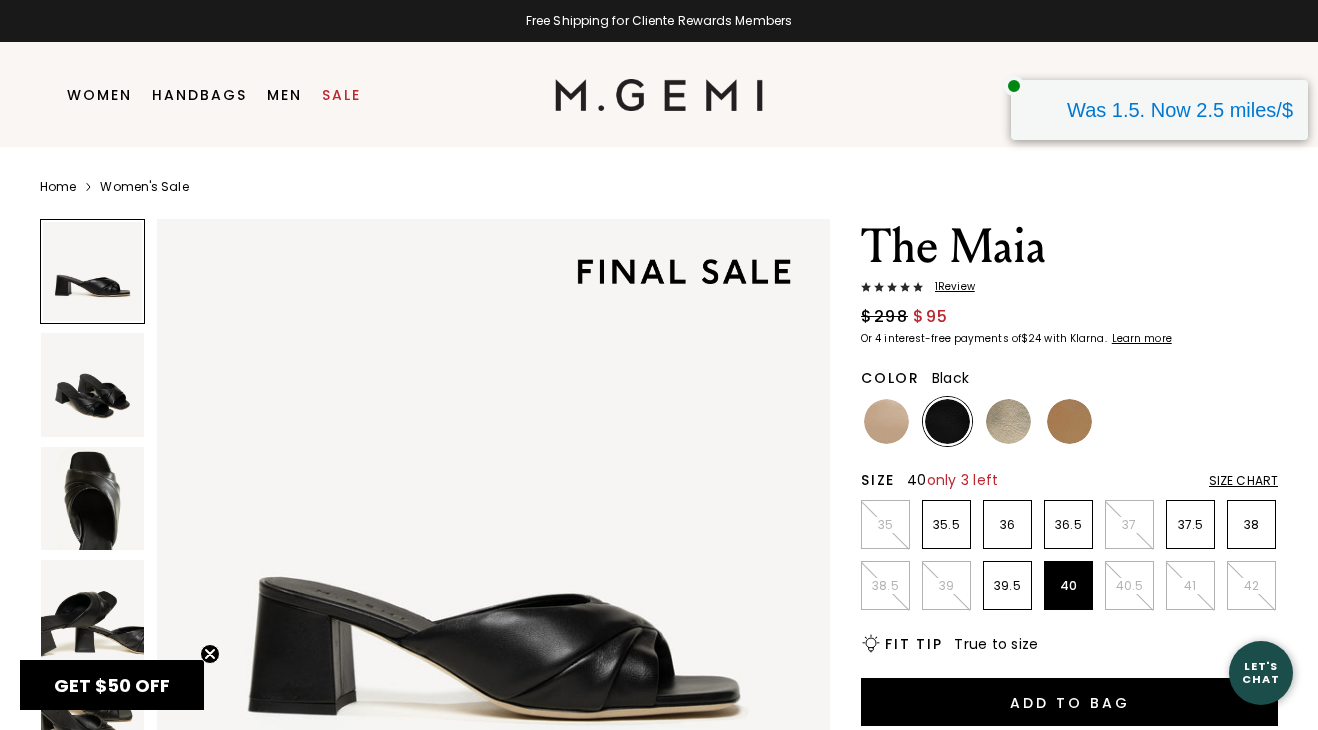 click on "Was 1.5. Now  2.5 miles/$" at bounding box center (1185, 110) 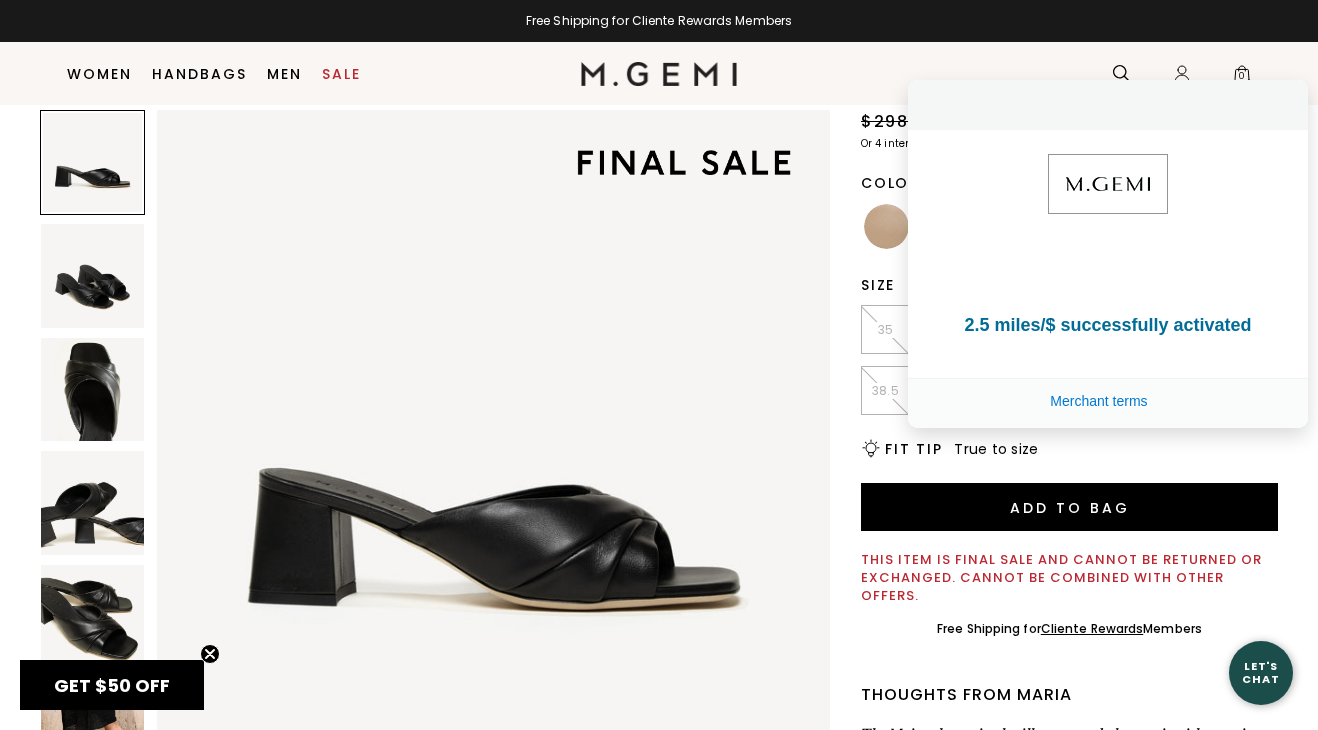 scroll, scrollTop: 143, scrollLeft: 0, axis: vertical 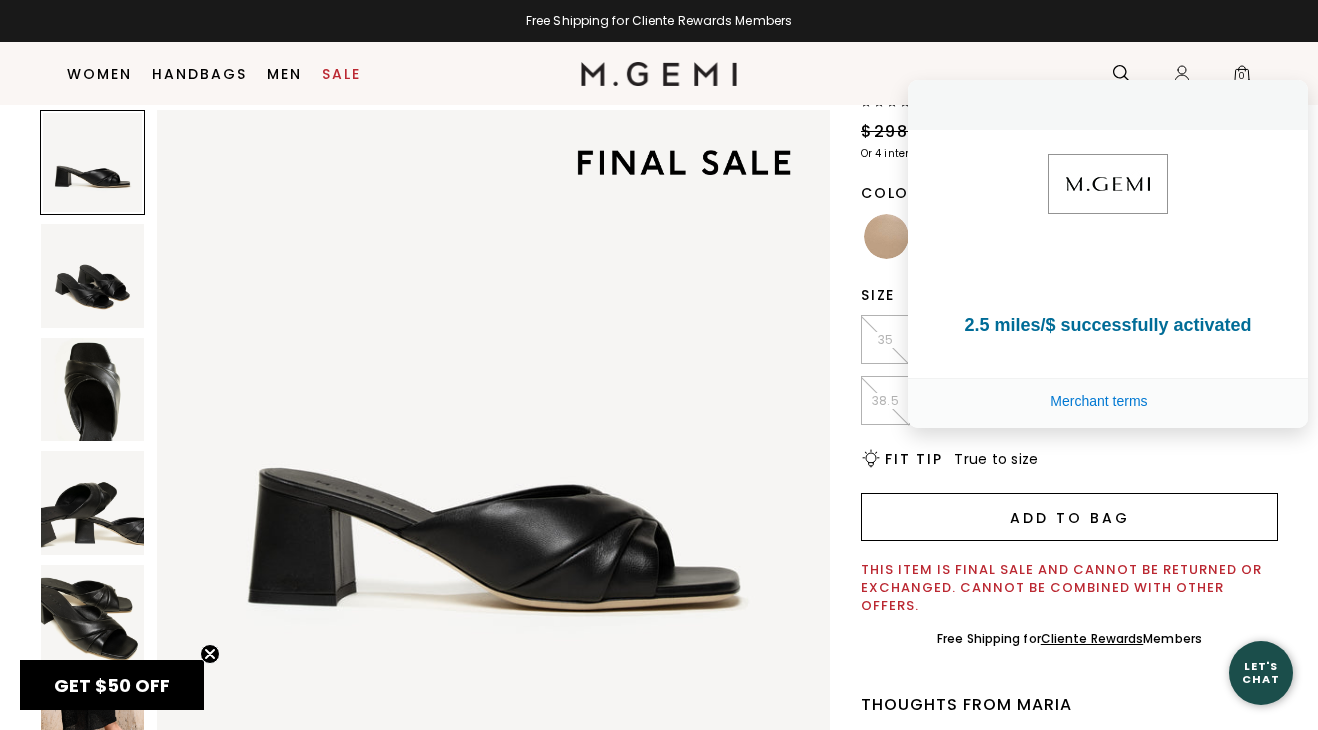 click on "Add to Bag" at bounding box center (1069, 517) 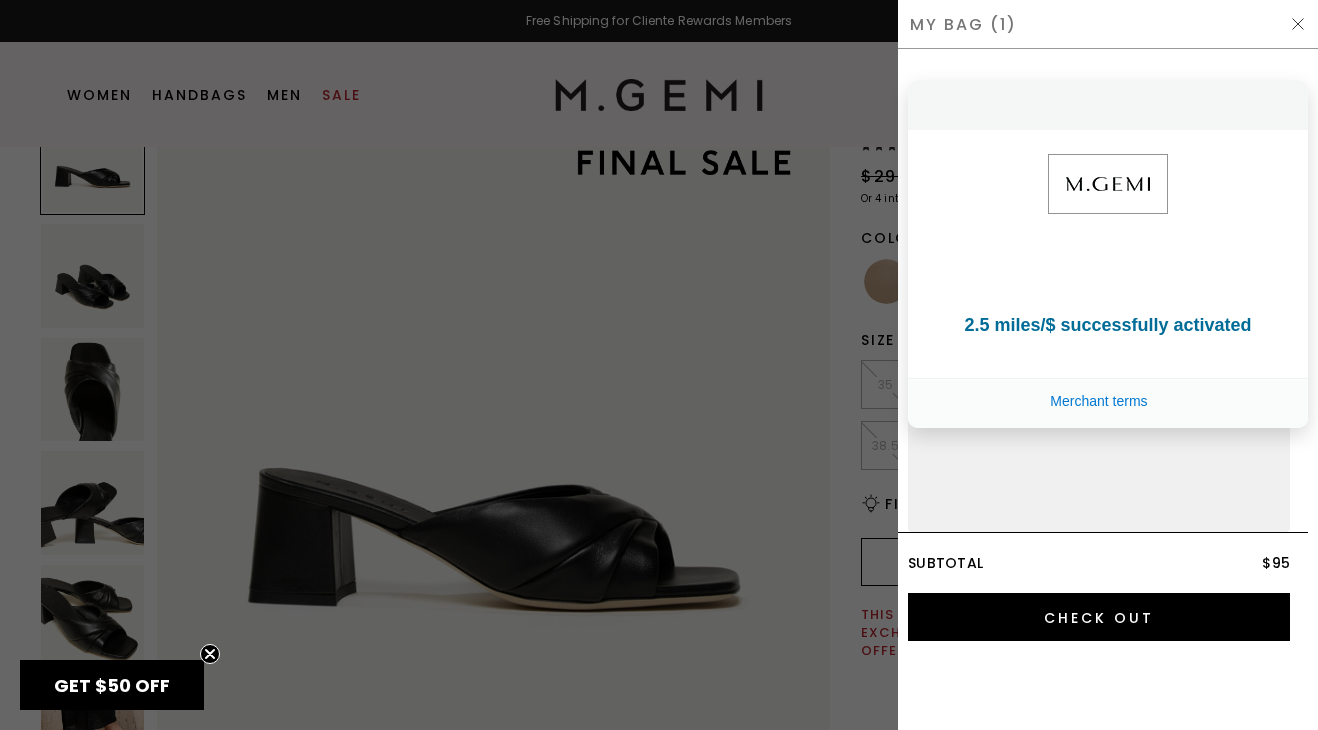 scroll, scrollTop: 0, scrollLeft: 0, axis: both 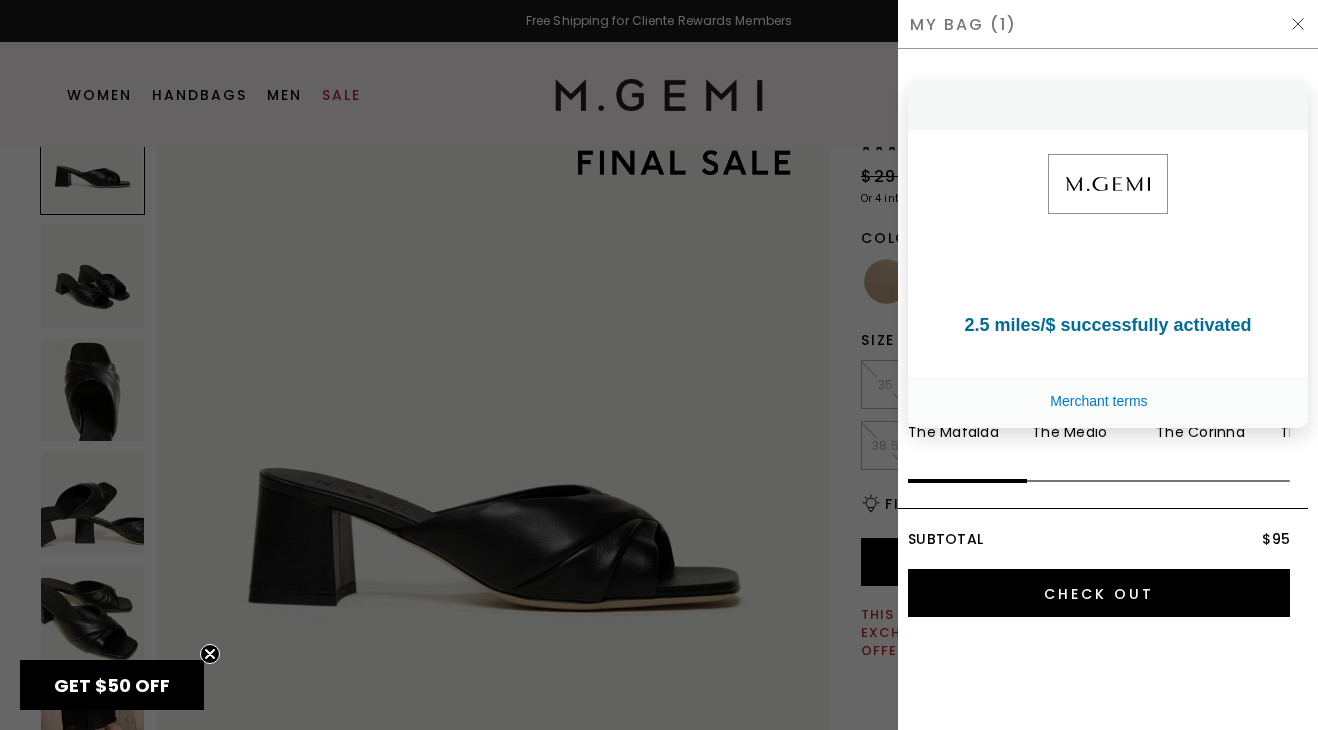 click at bounding box center [1280, 105] 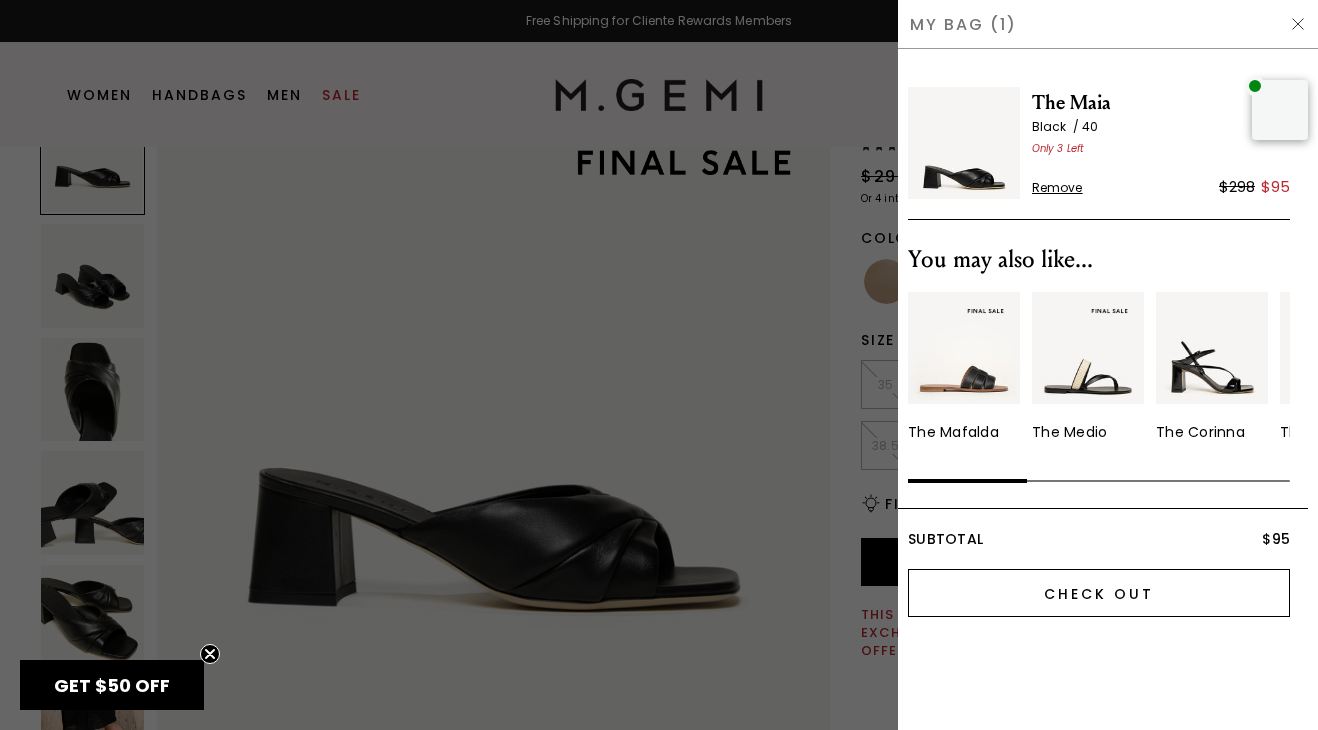 click on "Check Out" at bounding box center (1099, 593) 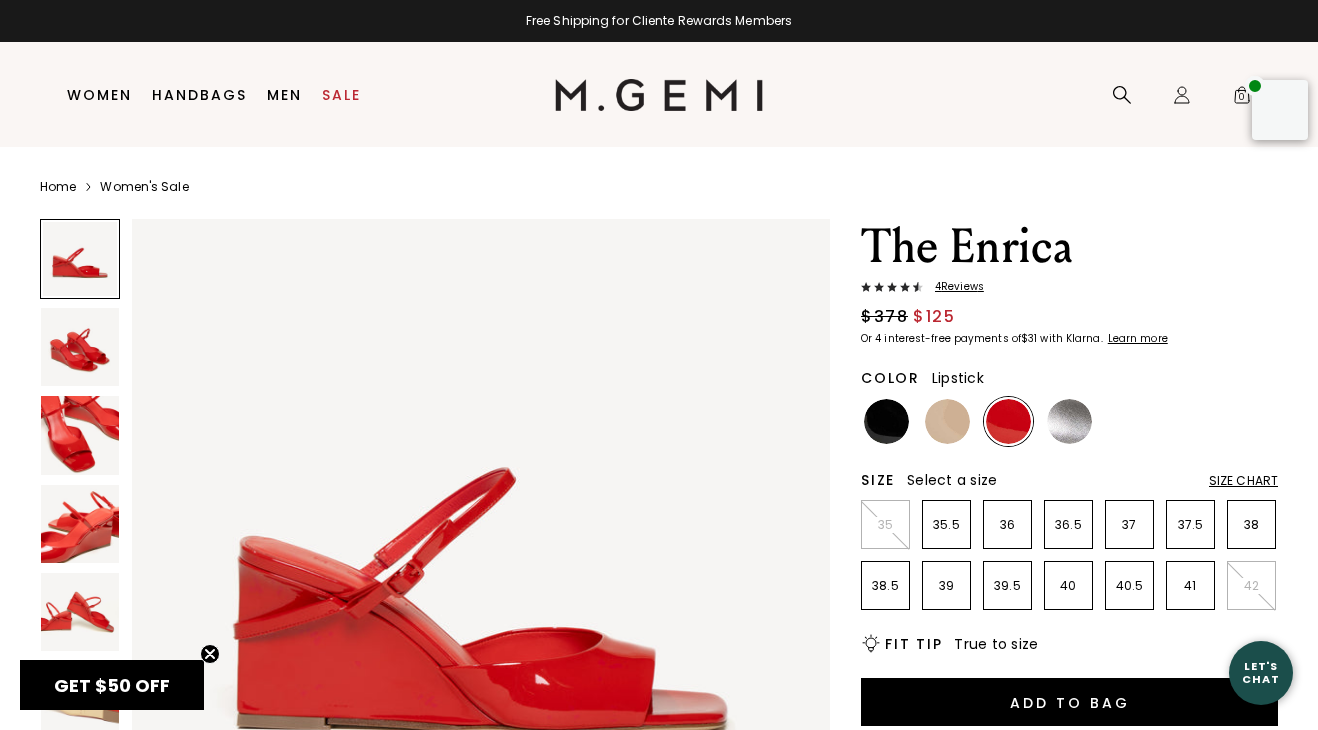 scroll, scrollTop: 0, scrollLeft: 0, axis: both 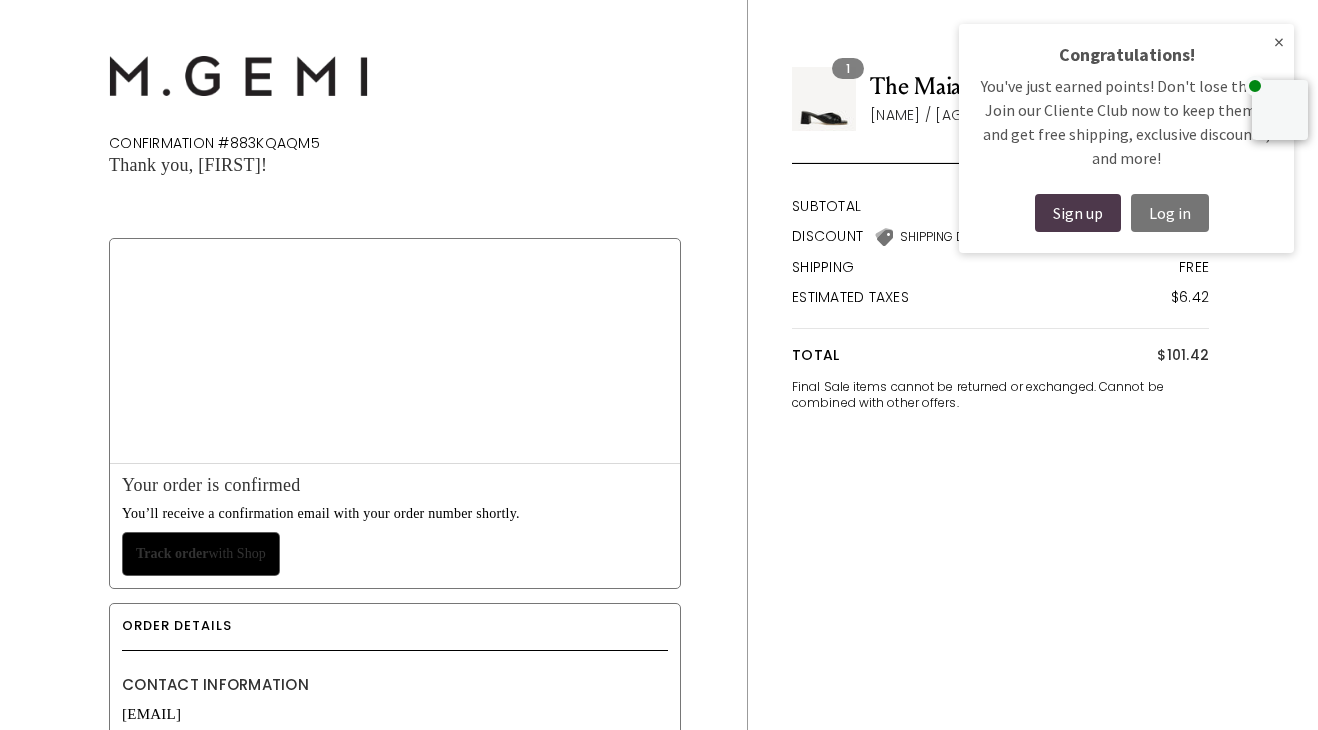 click on "×" at bounding box center (1279, 42) 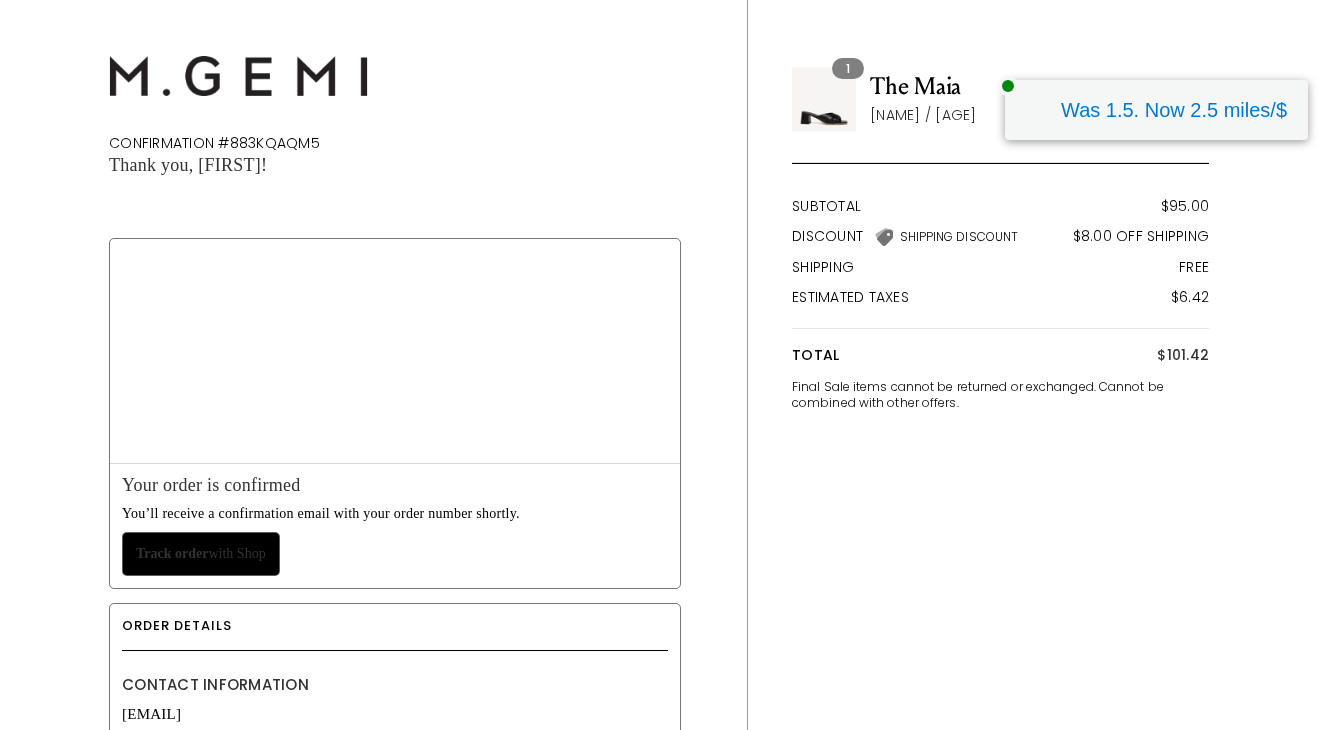 click on "Was 1.5. Now  2.5 miles/$" at bounding box center (1179, 110) 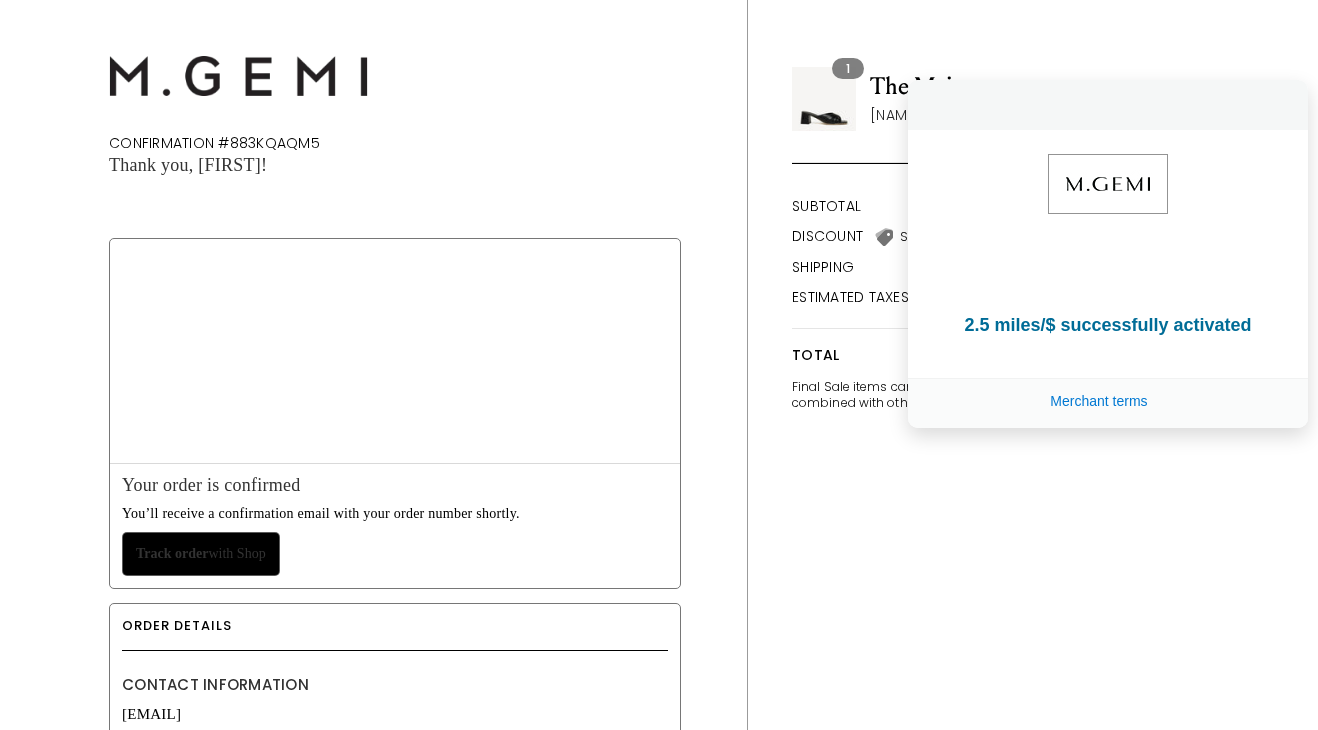 click on "Thank you for your purchase!
Confirmation #883KQAQM5
Thank you, Emma!
Your order is confirmed
You’ll receive a confirmation email with your order number shortly.
Track order  with Shop
Mobile phone number
+1 847-917-3982 Afghanistan (+93) Aland Islands (+358) Albania (+355) Algeria (+213) Andorra (+376) Angola (+244) Anguilla (+1) Antigua And Barbuda (+1) Argentina (+54)" at bounding box center (428, 848) 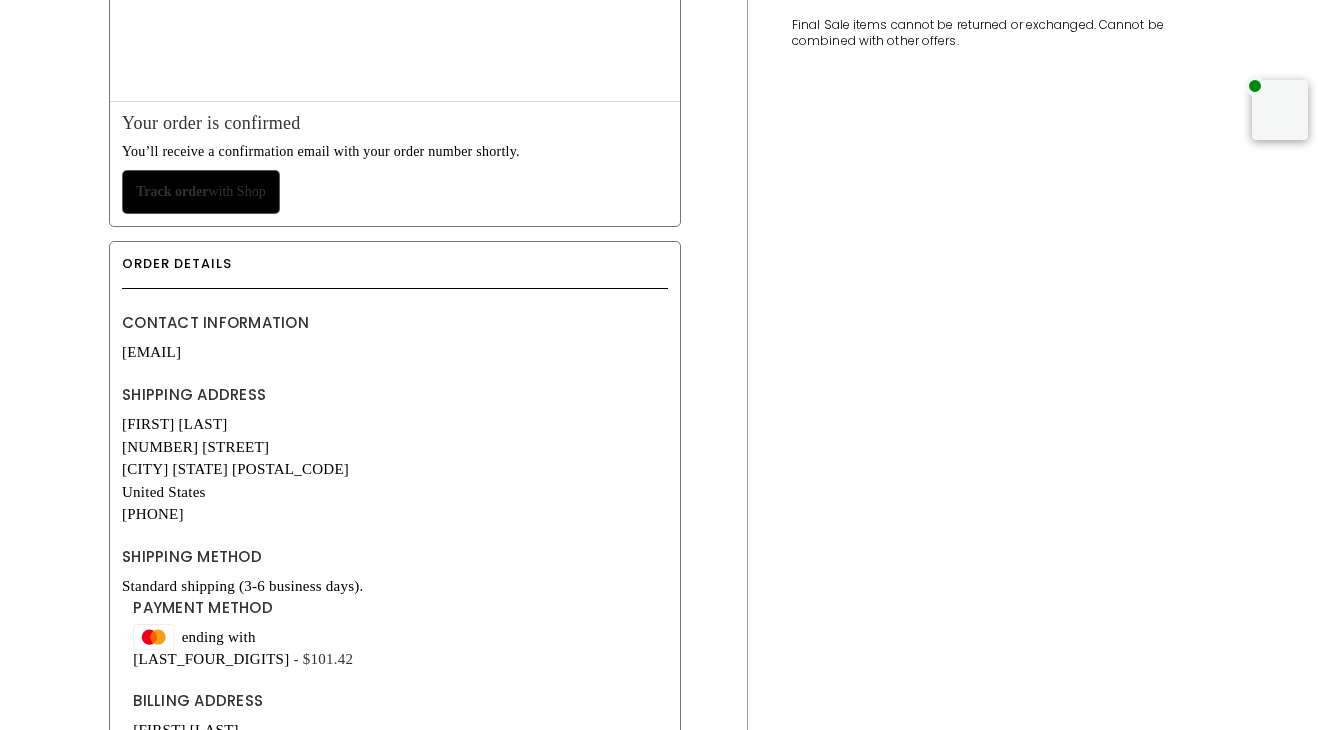 scroll, scrollTop: 0, scrollLeft: 0, axis: both 